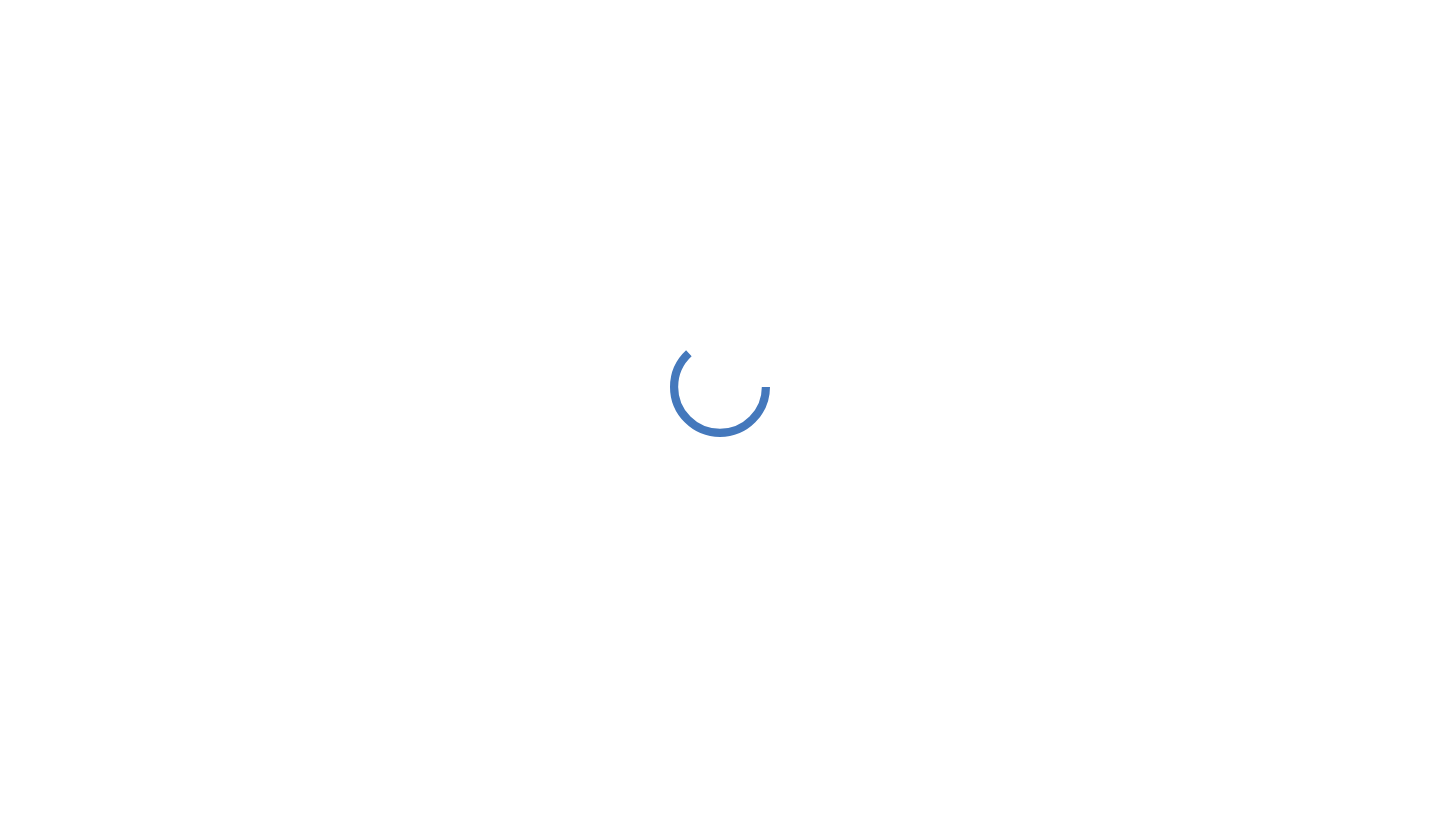scroll, scrollTop: 0, scrollLeft: 0, axis: both 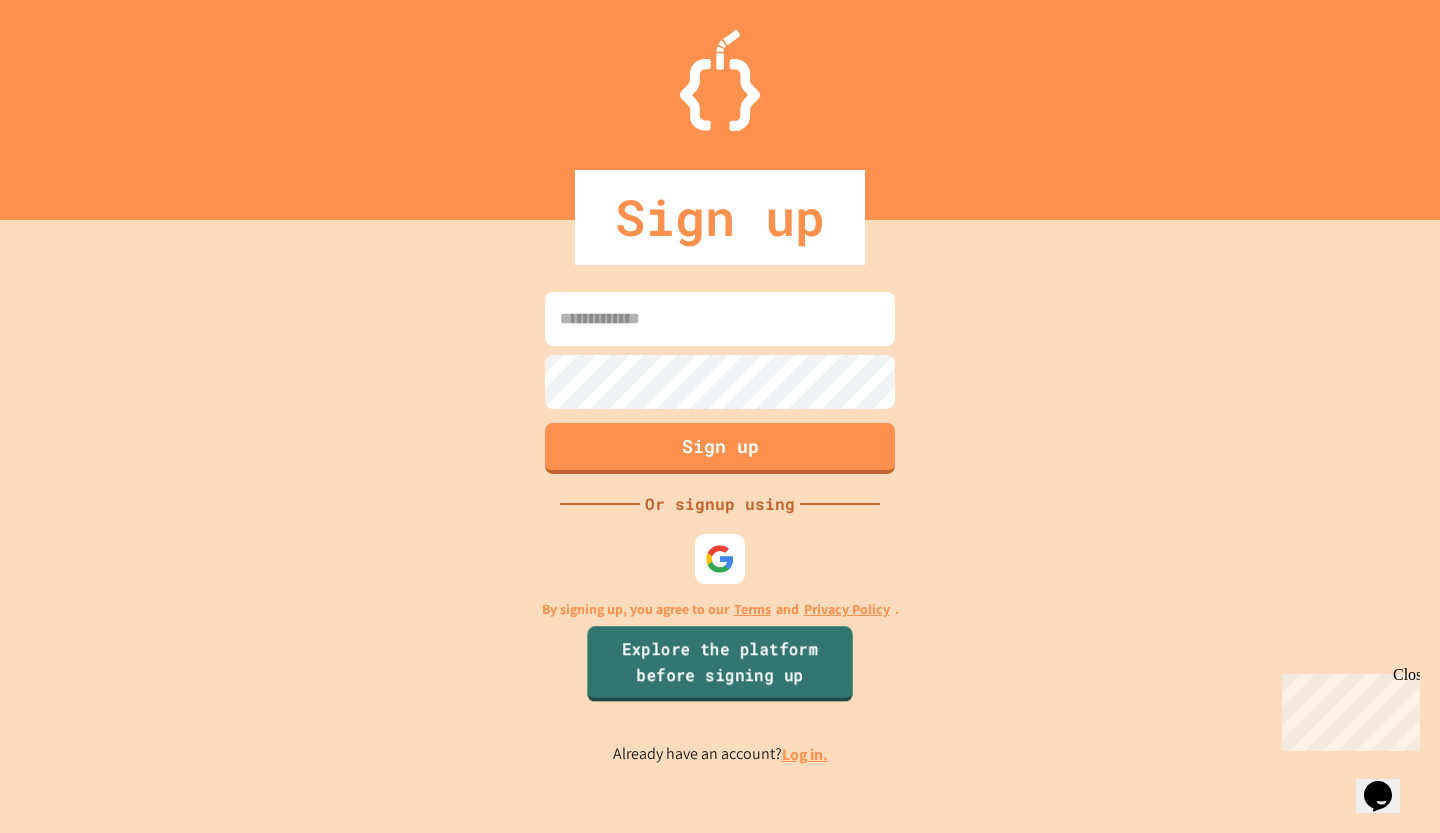 click on "Explore the platform before signing up" at bounding box center [719, 664] 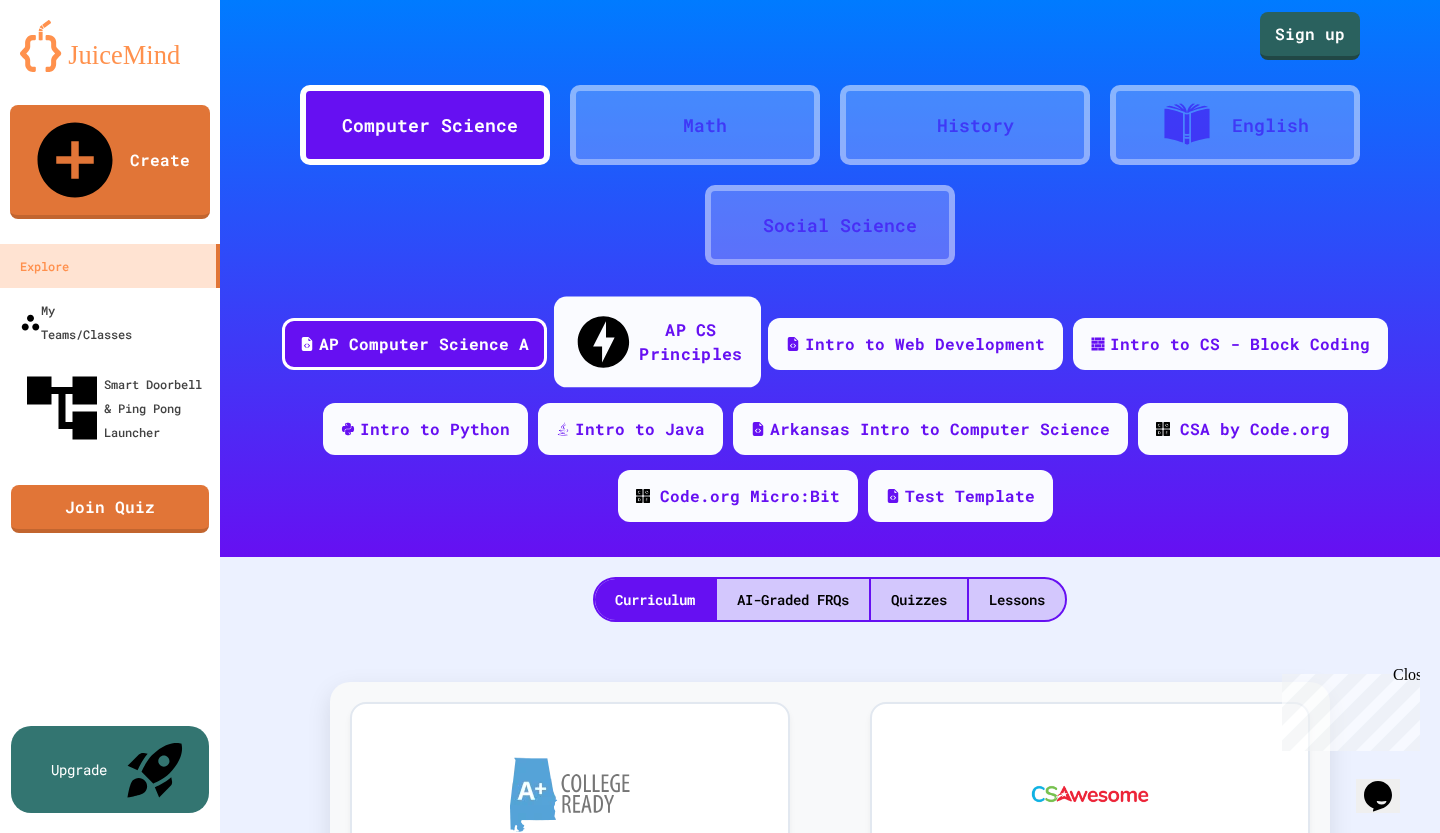 click on "AP CS Principles" at bounding box center (690, 341) 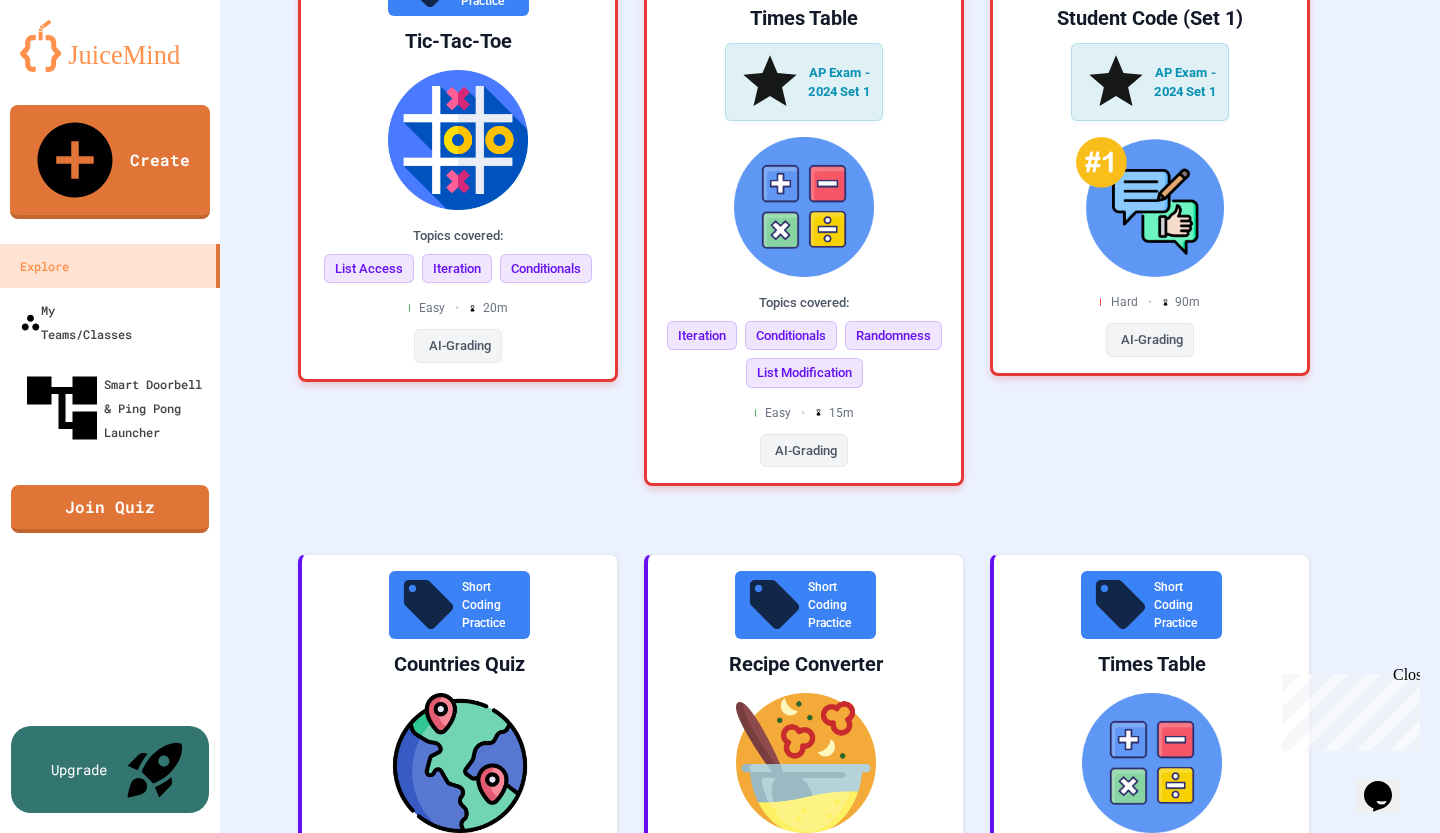 scroll, scrollTop: 917, scrollLeft: 0, axis: vertical 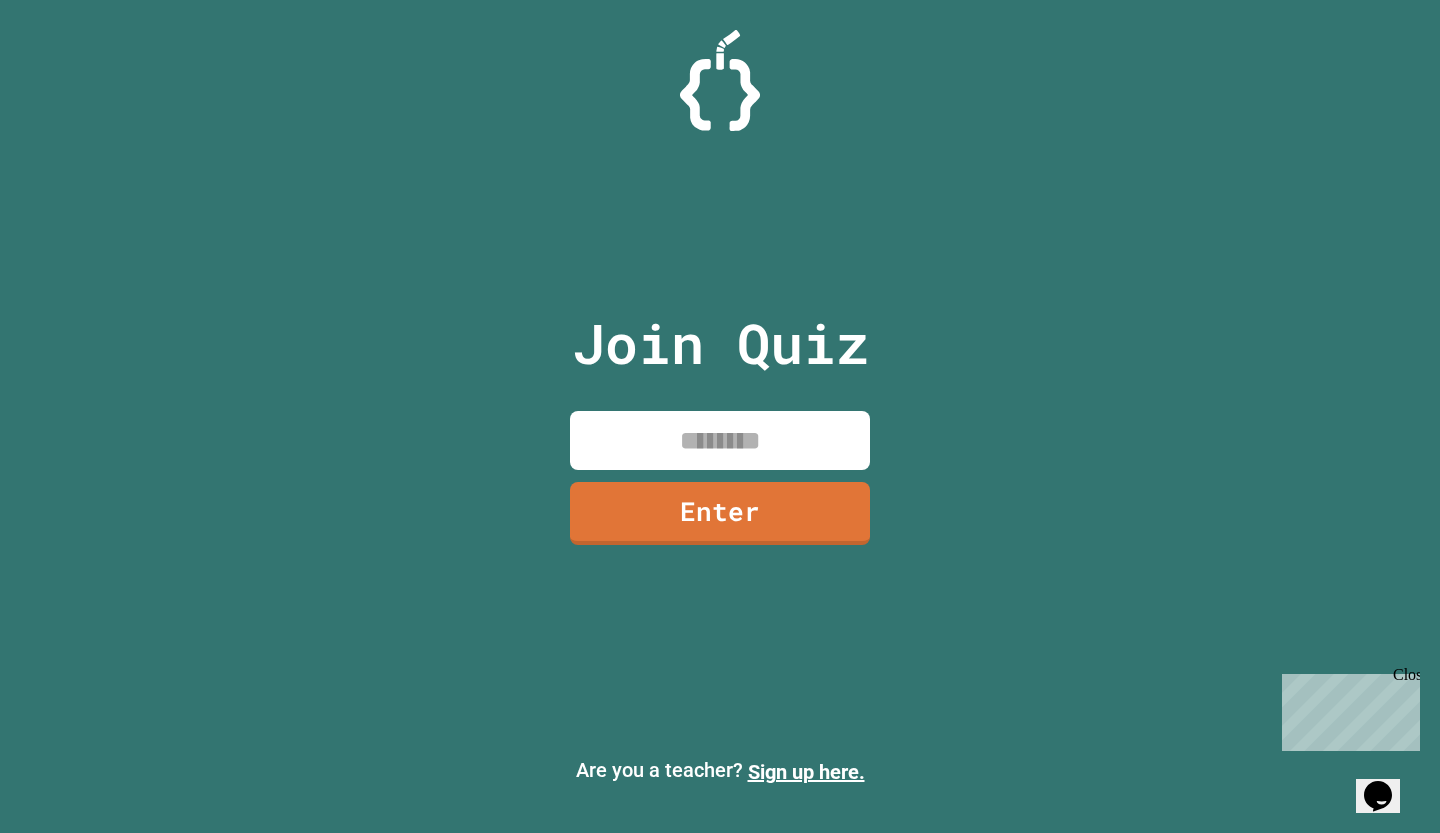 click at bounding box center [720, 440] 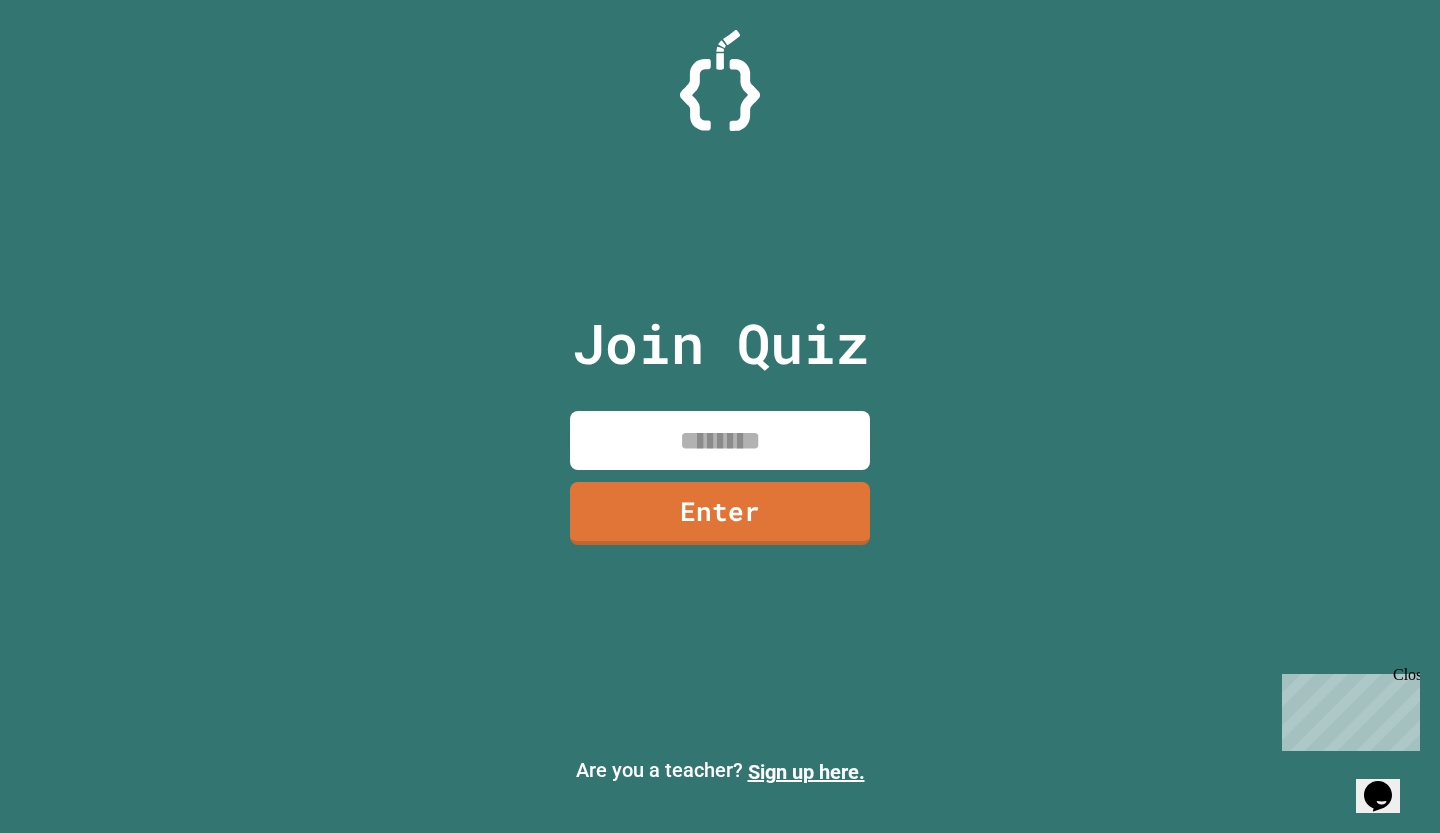 click at bounding box center (720, 440) 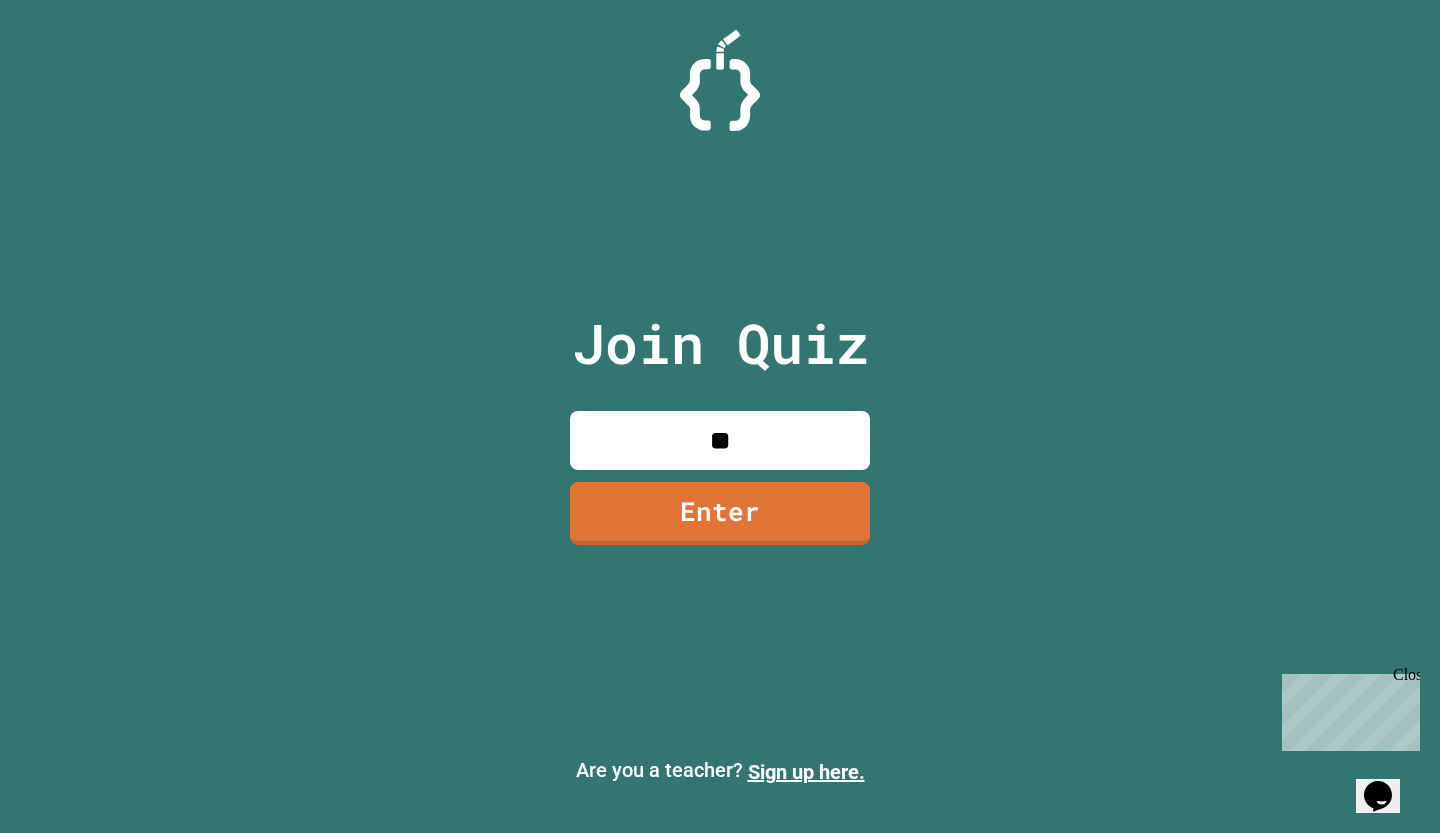 type on "***" 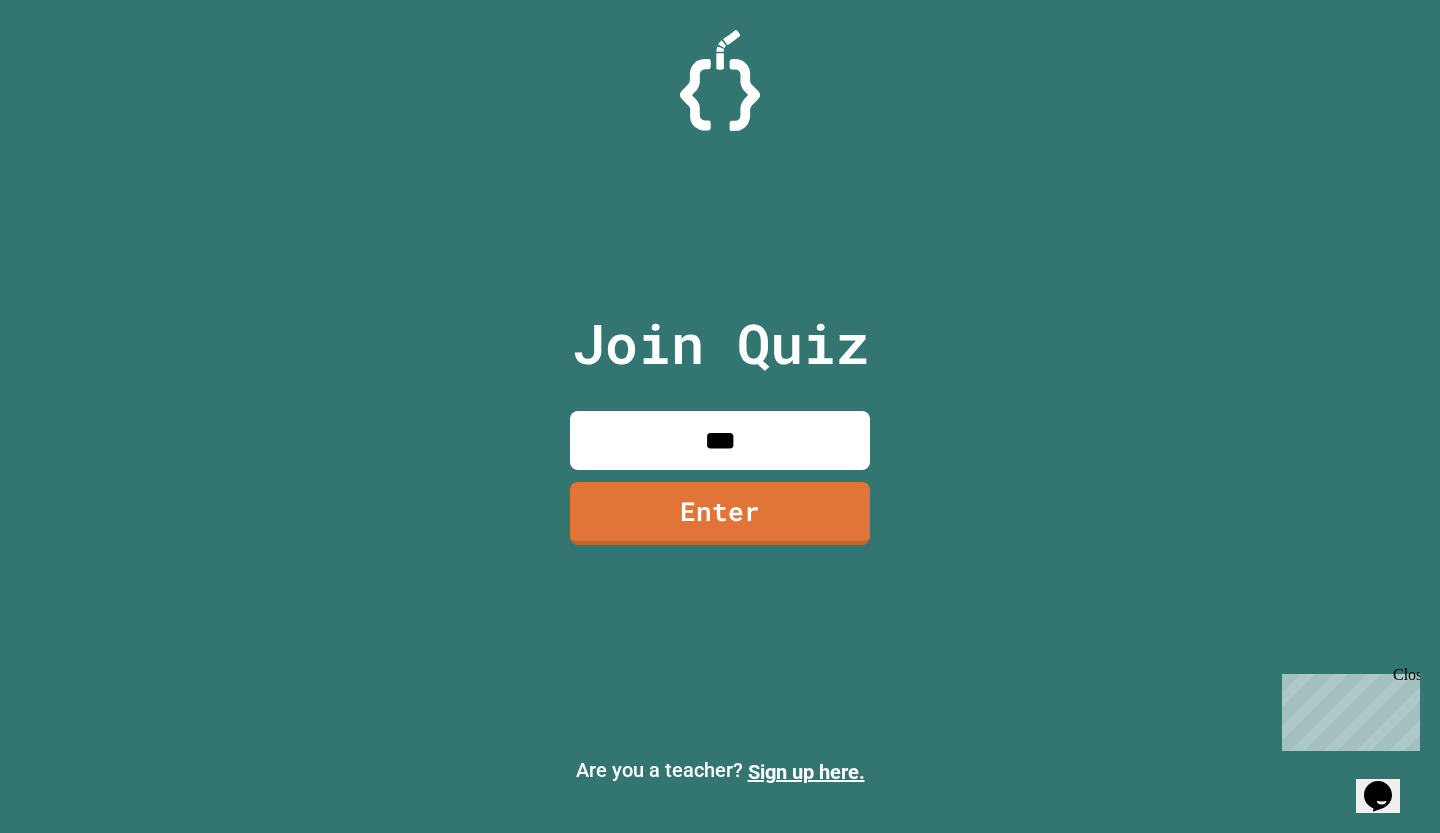 drag, startPoint x: 758, startPoint y: 444, endPoint x: 639, endPoint y: 459, distance: 119.94165 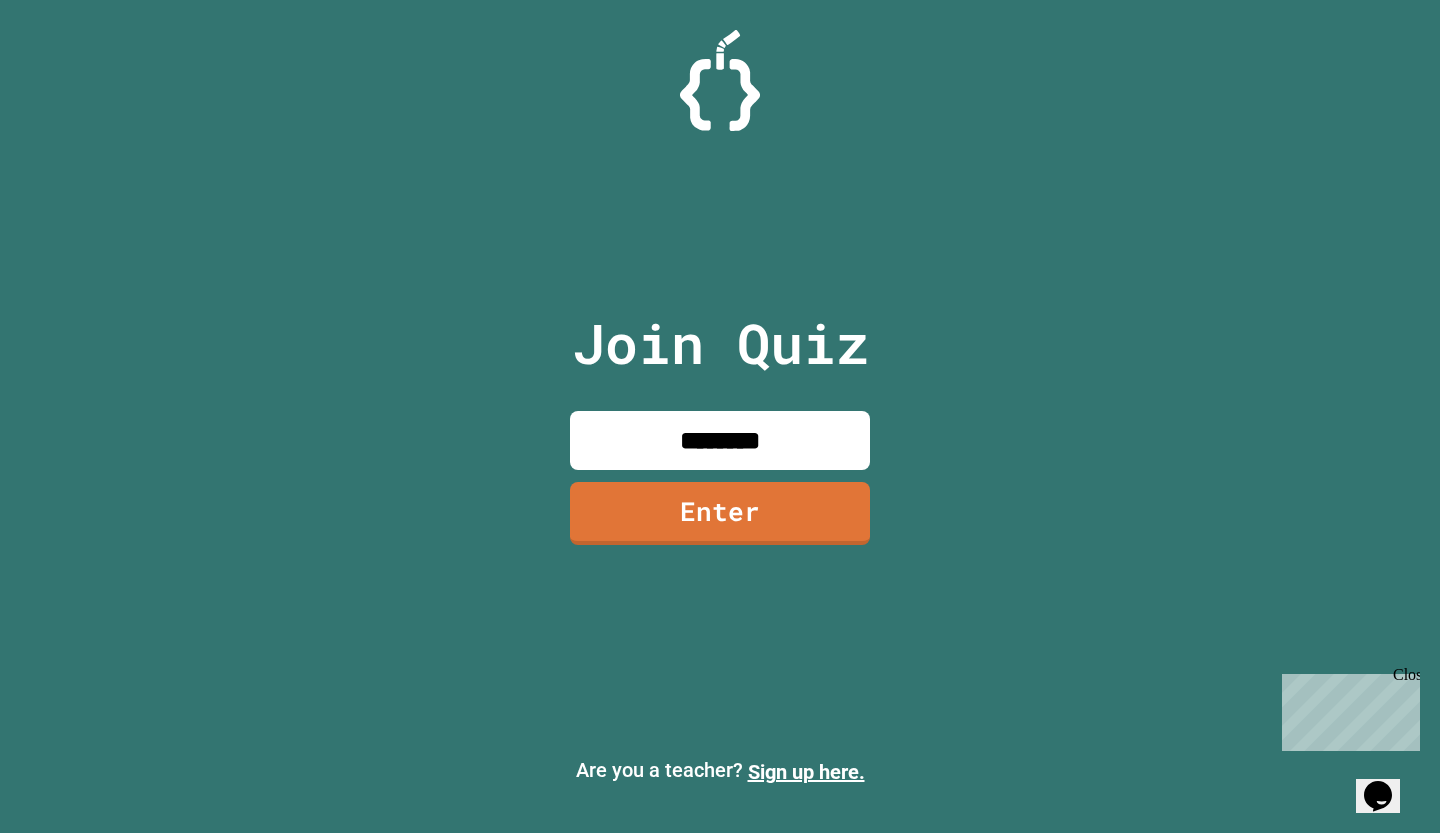 type on "********" 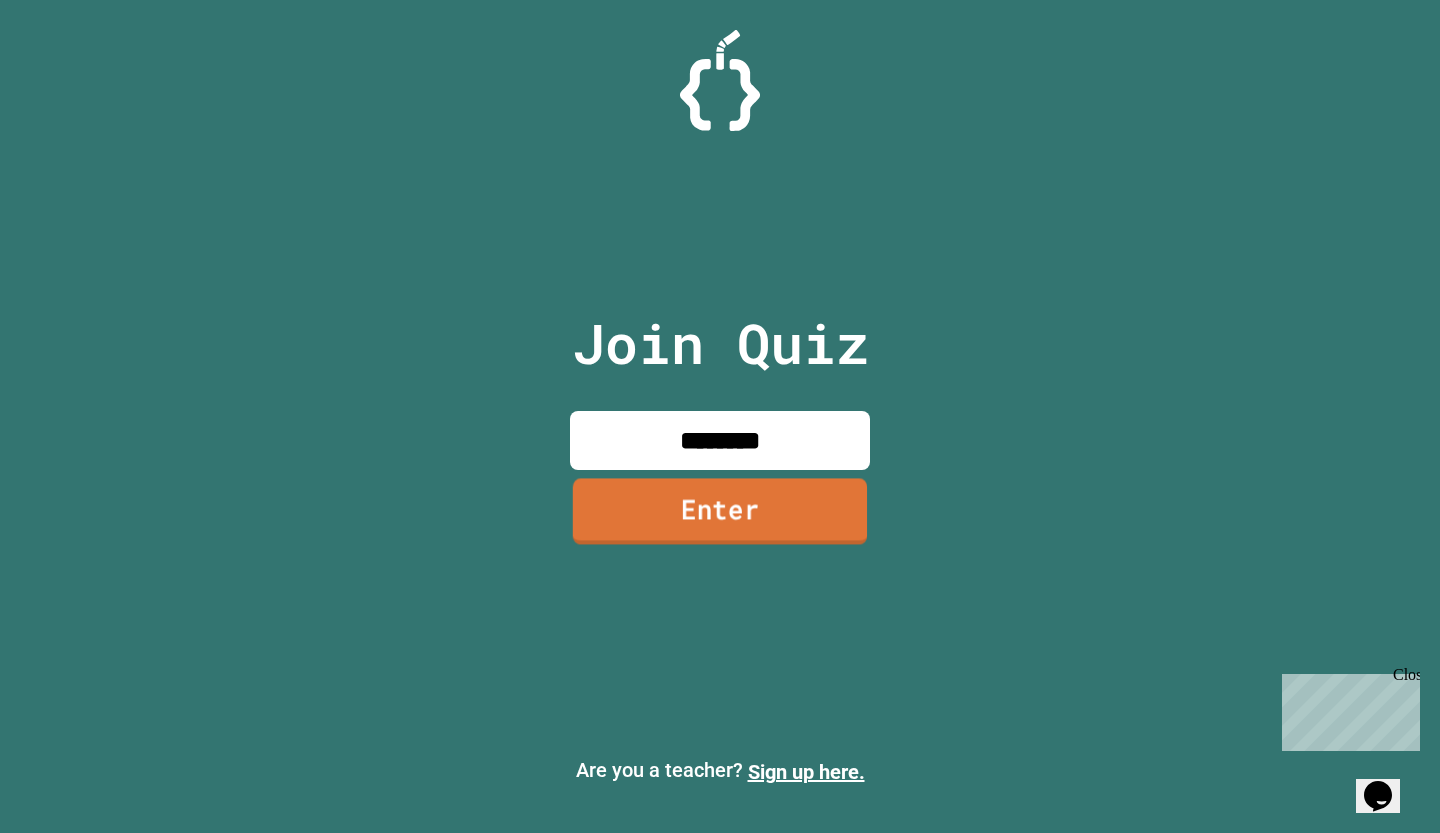 click on "Enter" at bounding box center (720, 511) 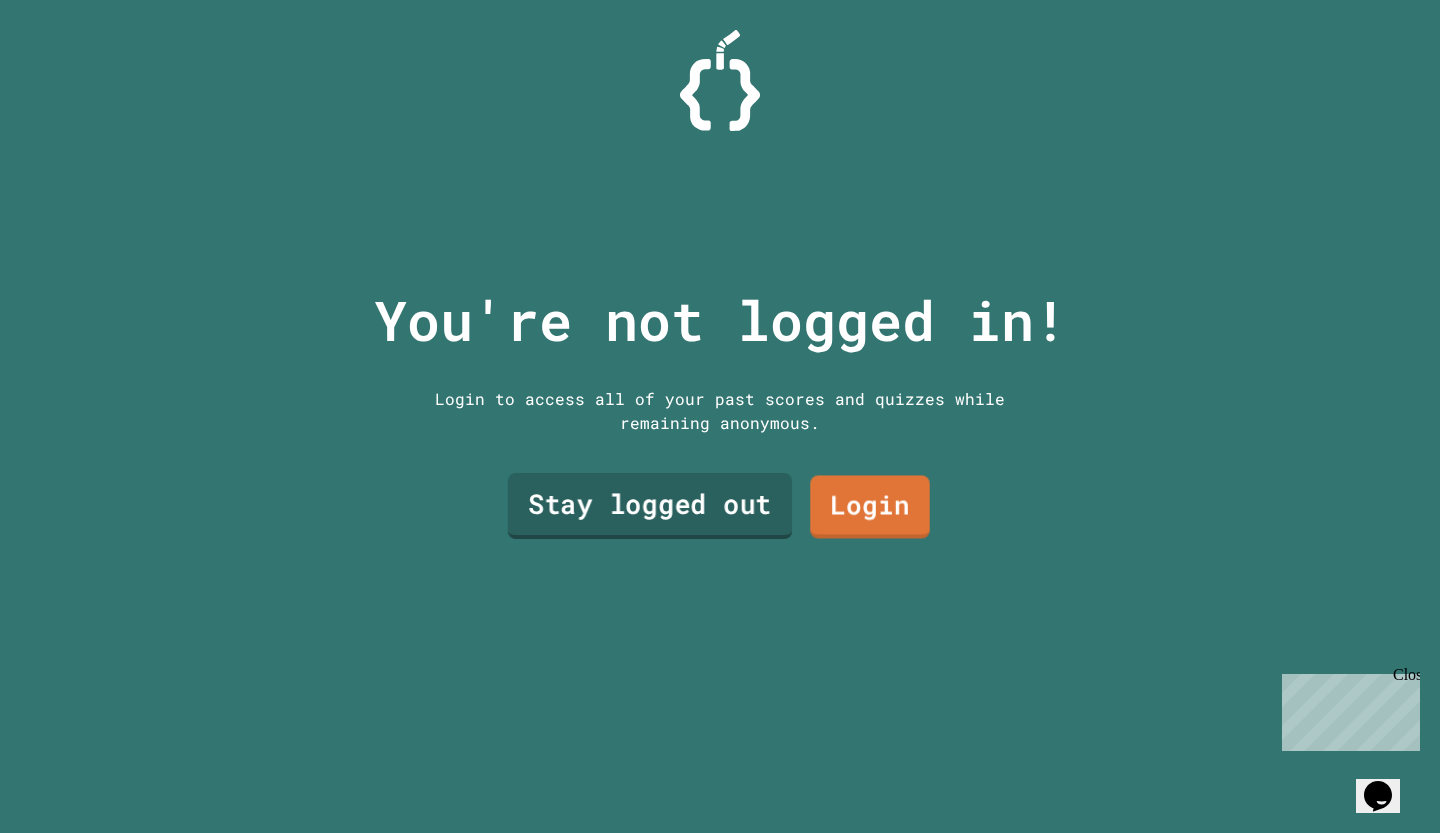 click on "Stay logged out" at bounding box center [650, 506] 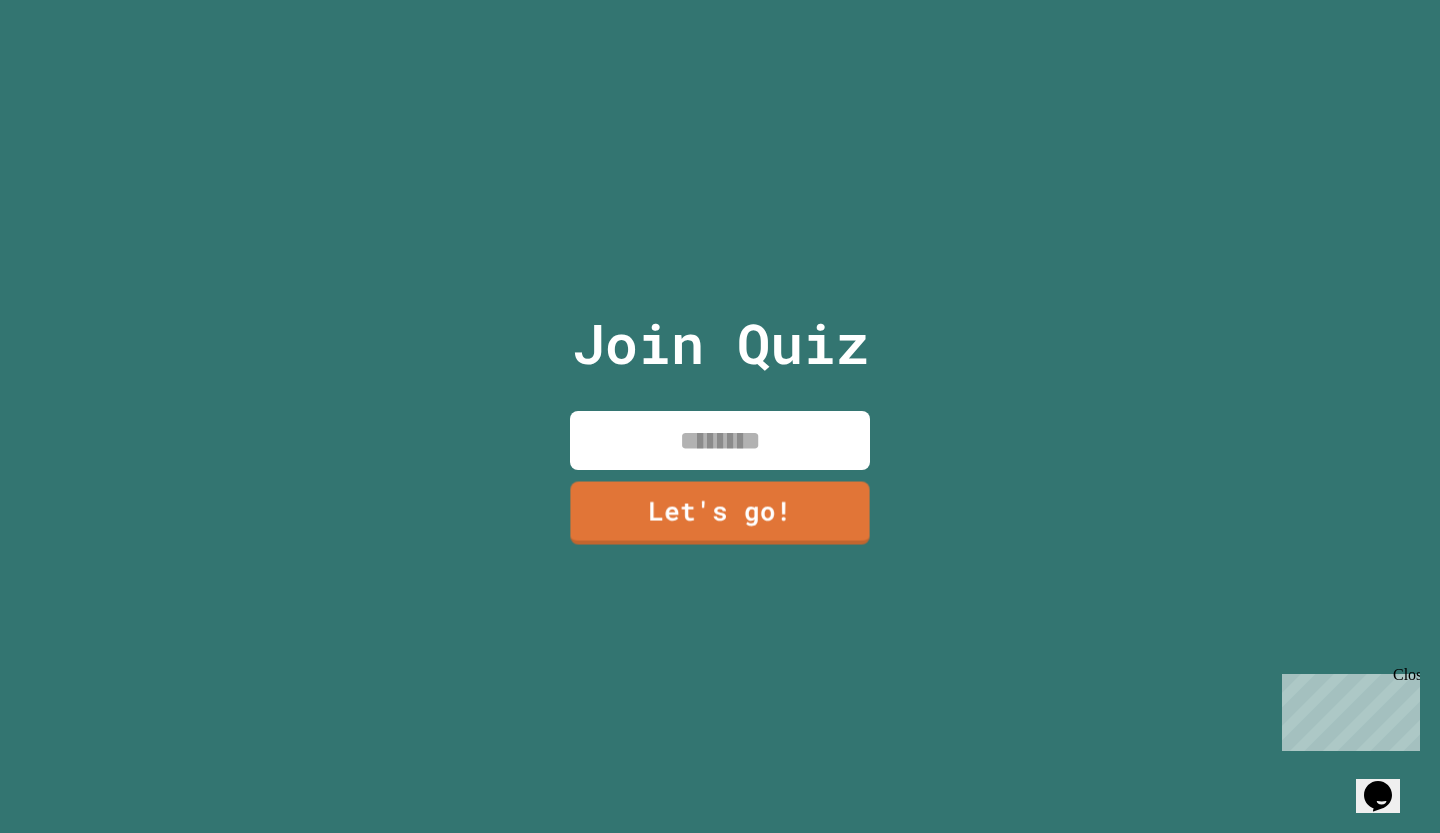 click at bounding box center [720, 440] 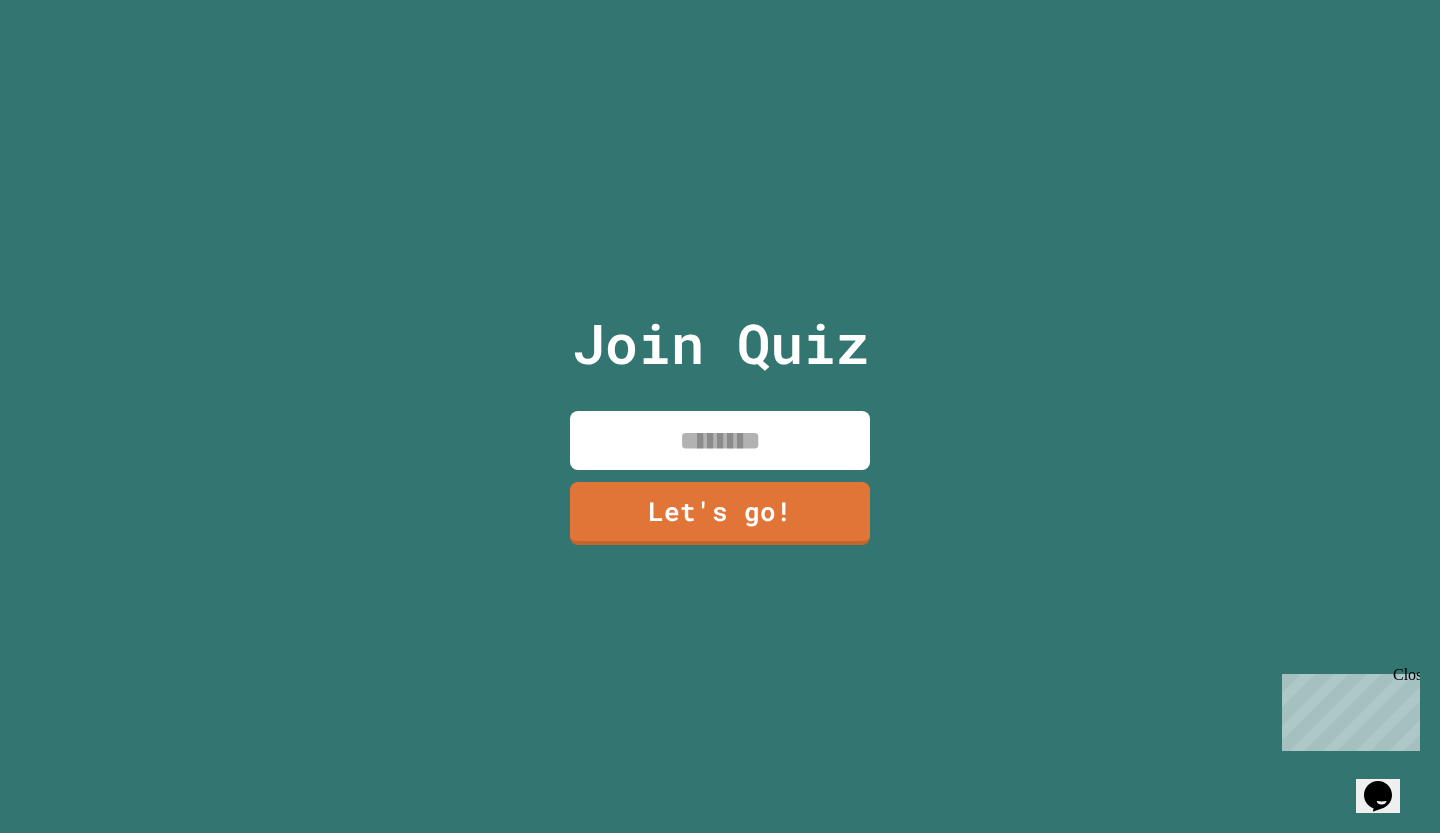 click at bounding box center [720, 440] 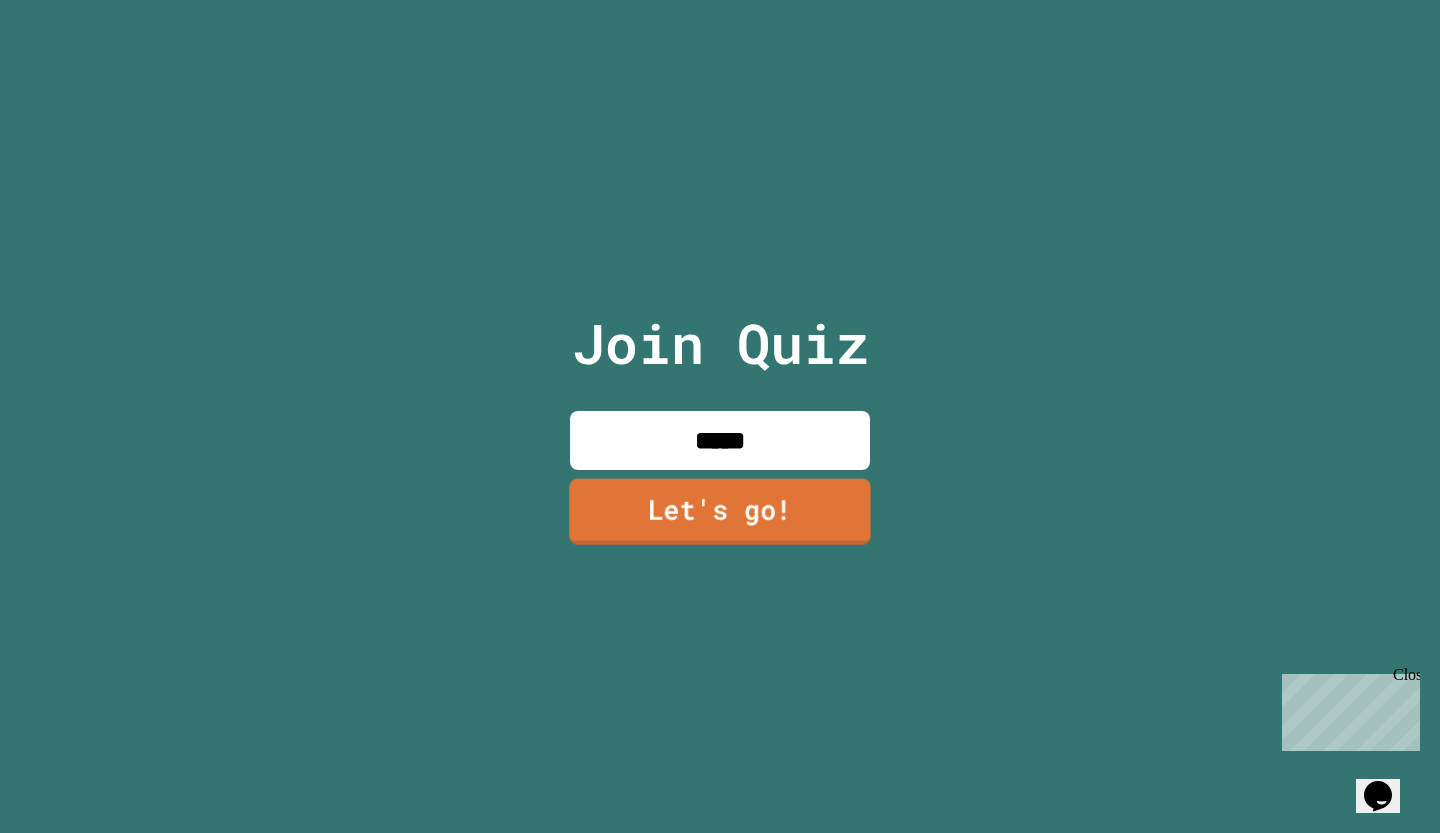 type on "*****" 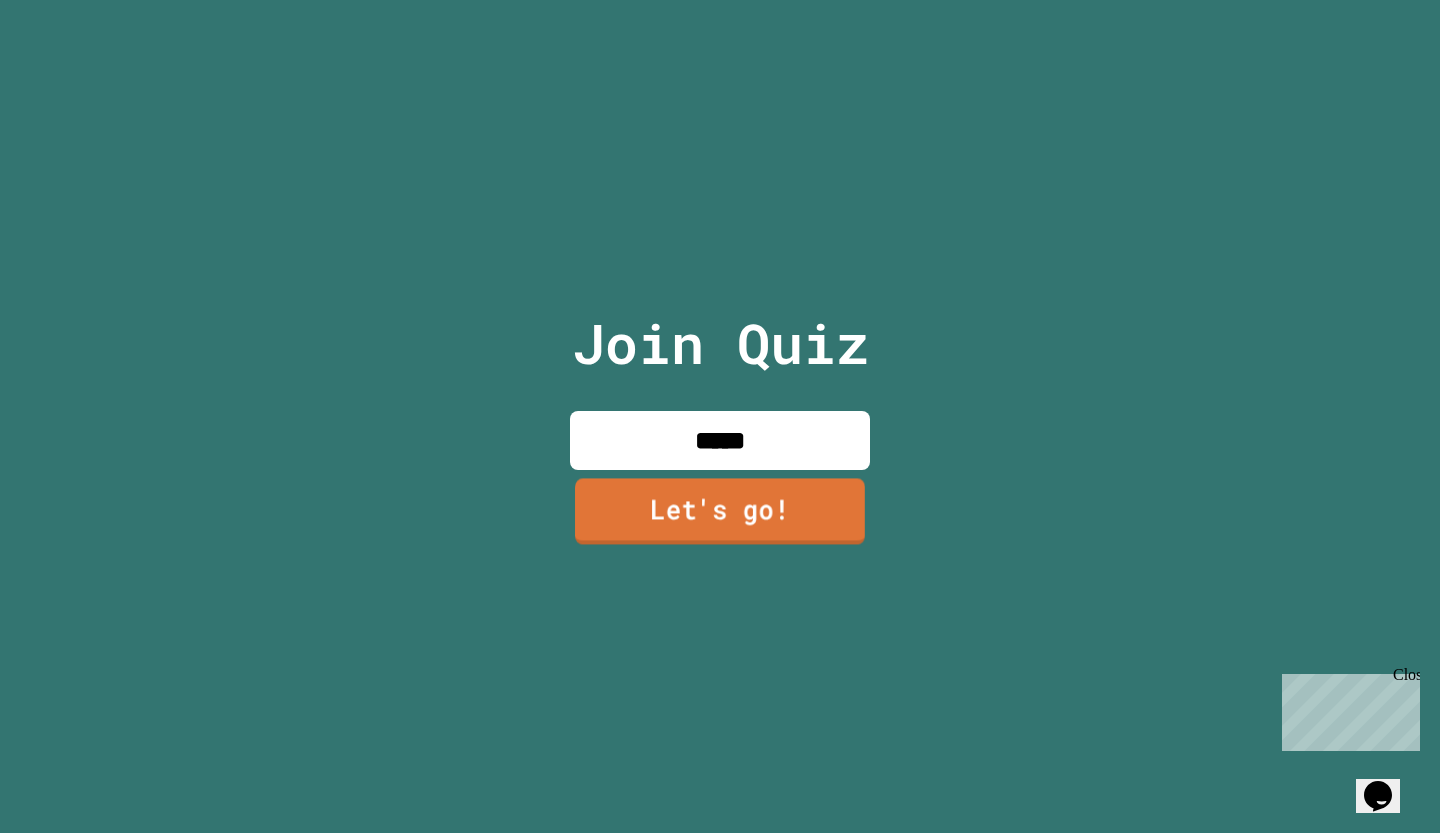 click on "Let's go!" at bounding box center (720, 511) 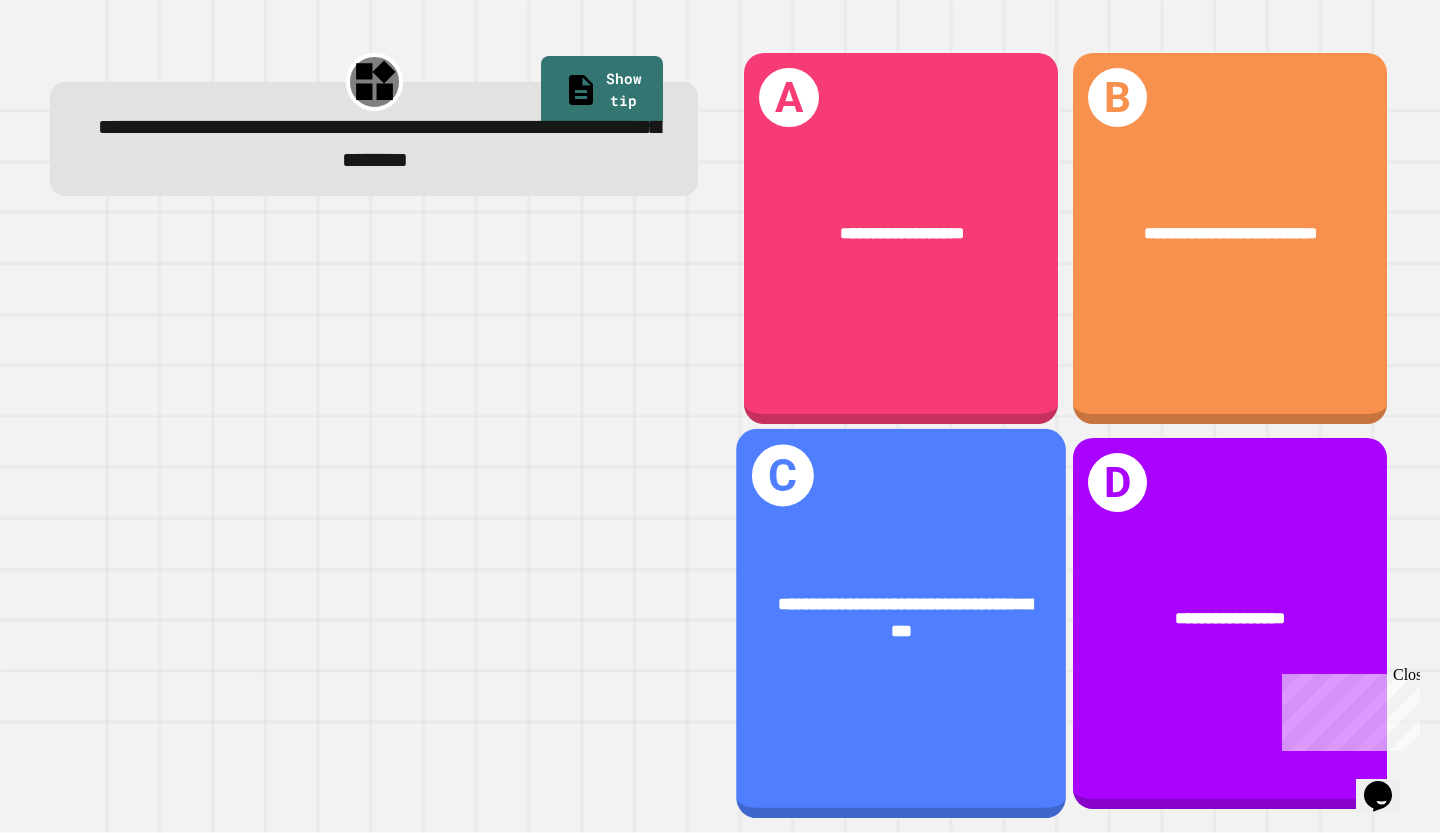 click on "**********" at bounding box center (902, 618) 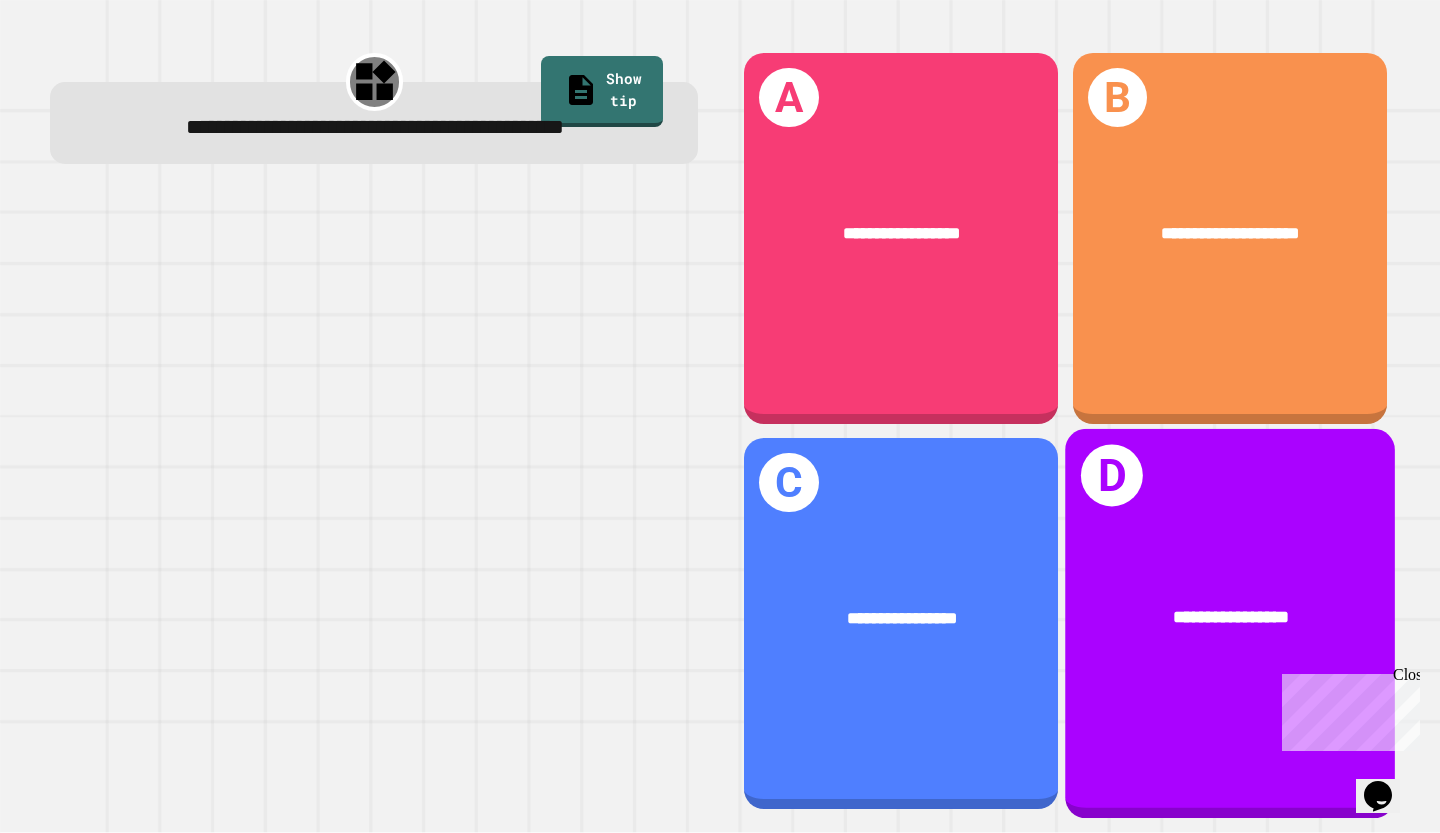click on "**********" at bounding box center (1230, 618) 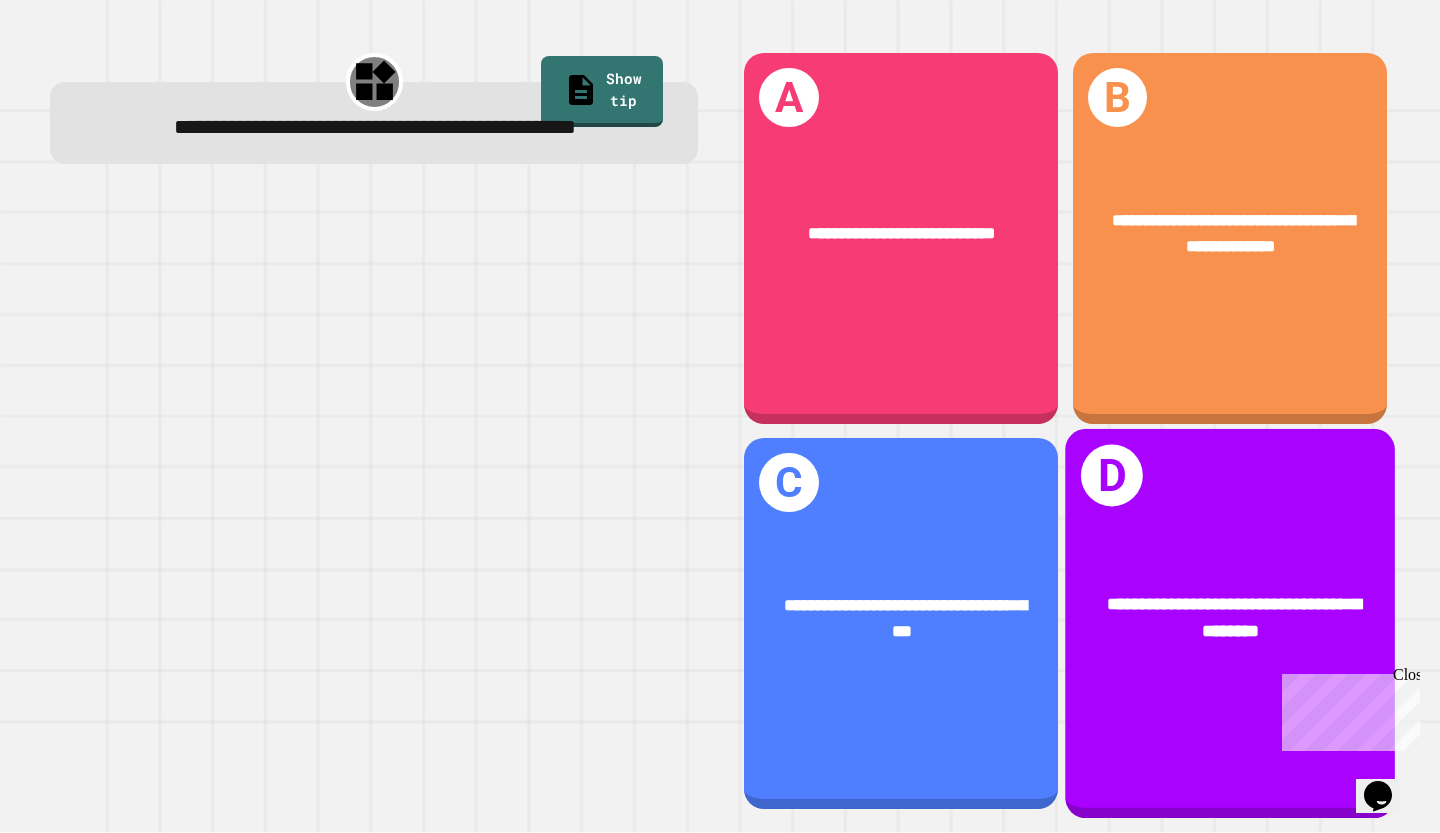 click on "**********" at bounding box center [1233, 617] 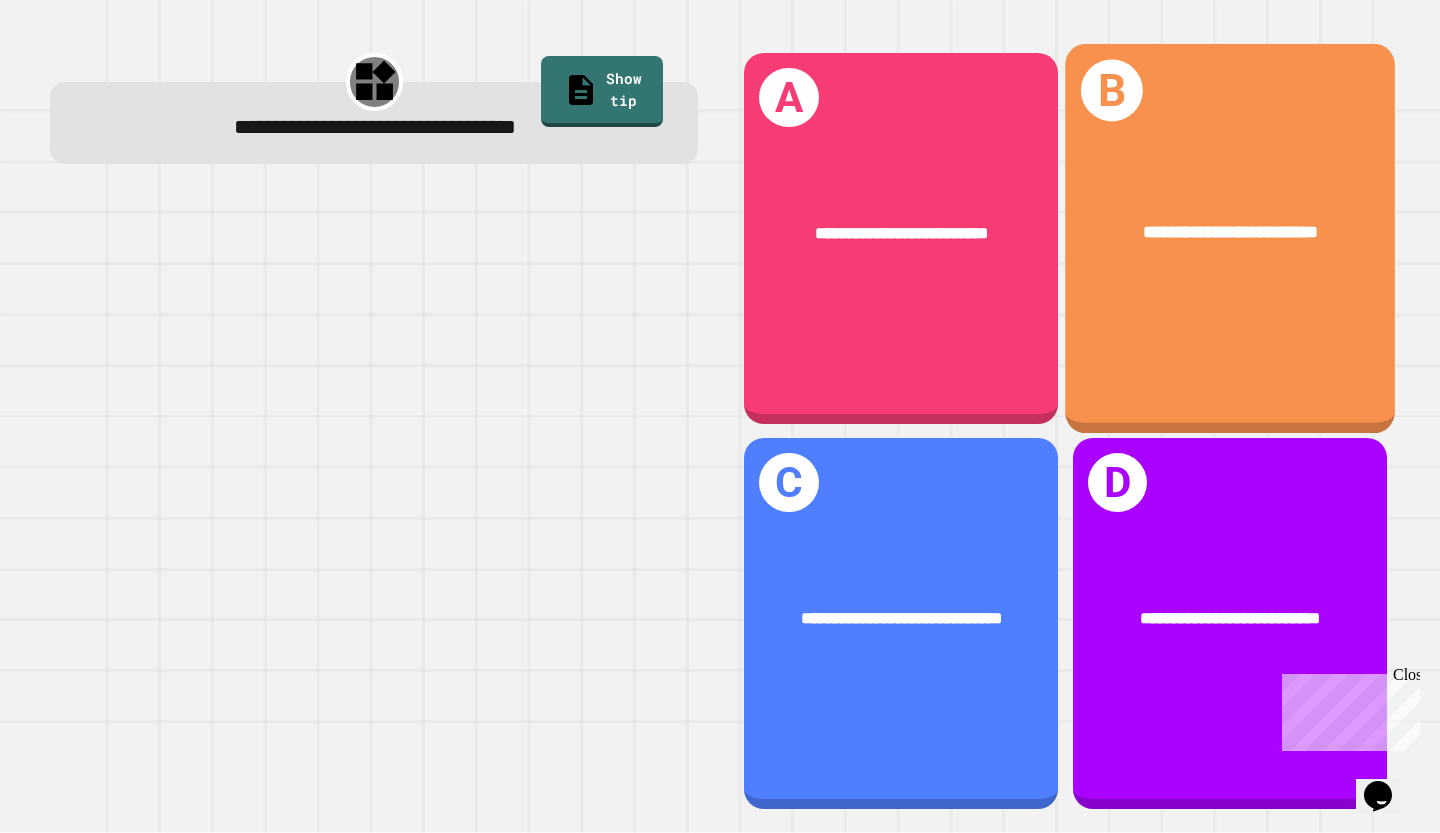 click on "**********" at bounding box center [1230, 233] 